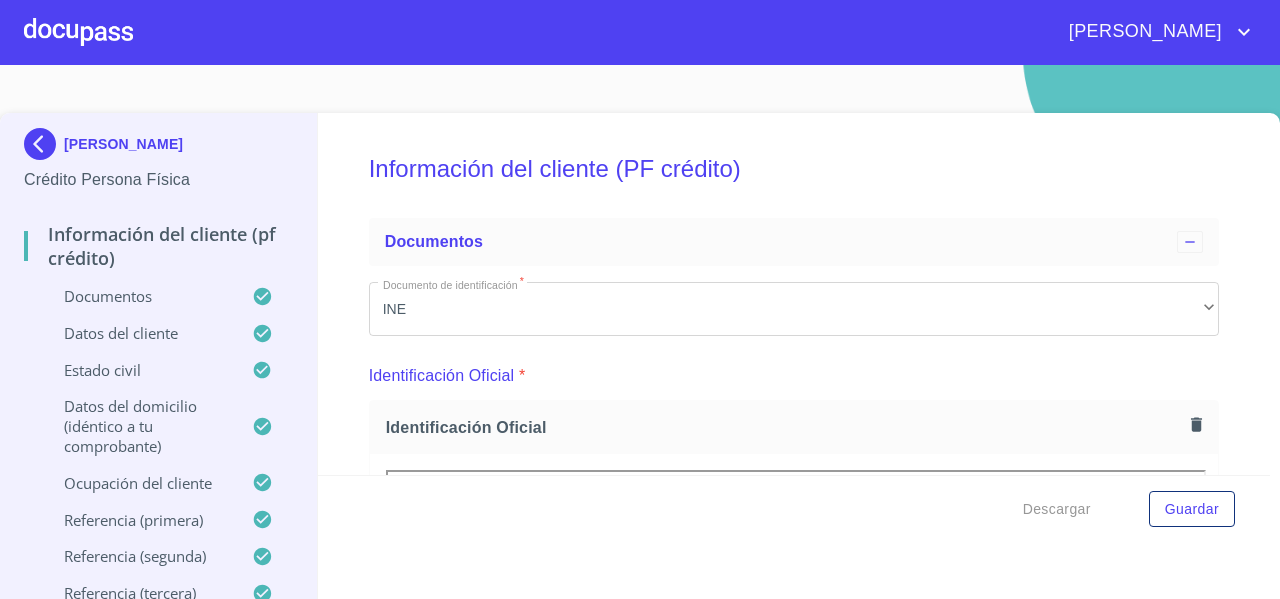scroll, scrollTop: 0, scrollLeft: 0, axis: both 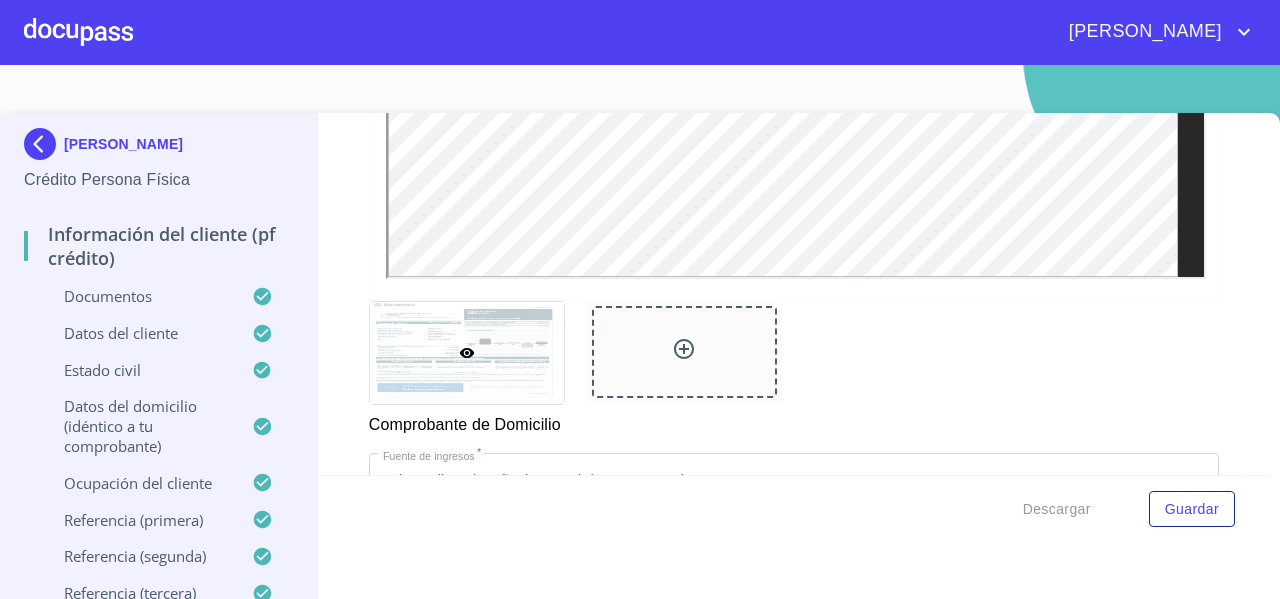 click on "[PERSON_NAME]" at bounding box center (640, 32) 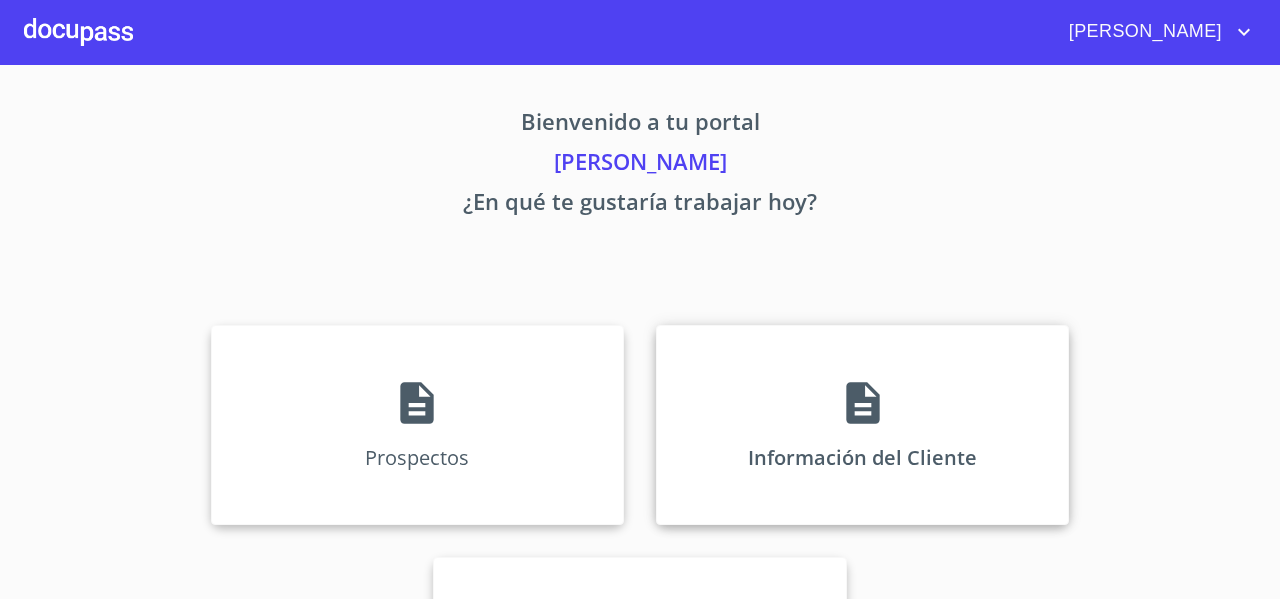scroll, scrollTop: 172, scrollLeft: 0, axis: vertical 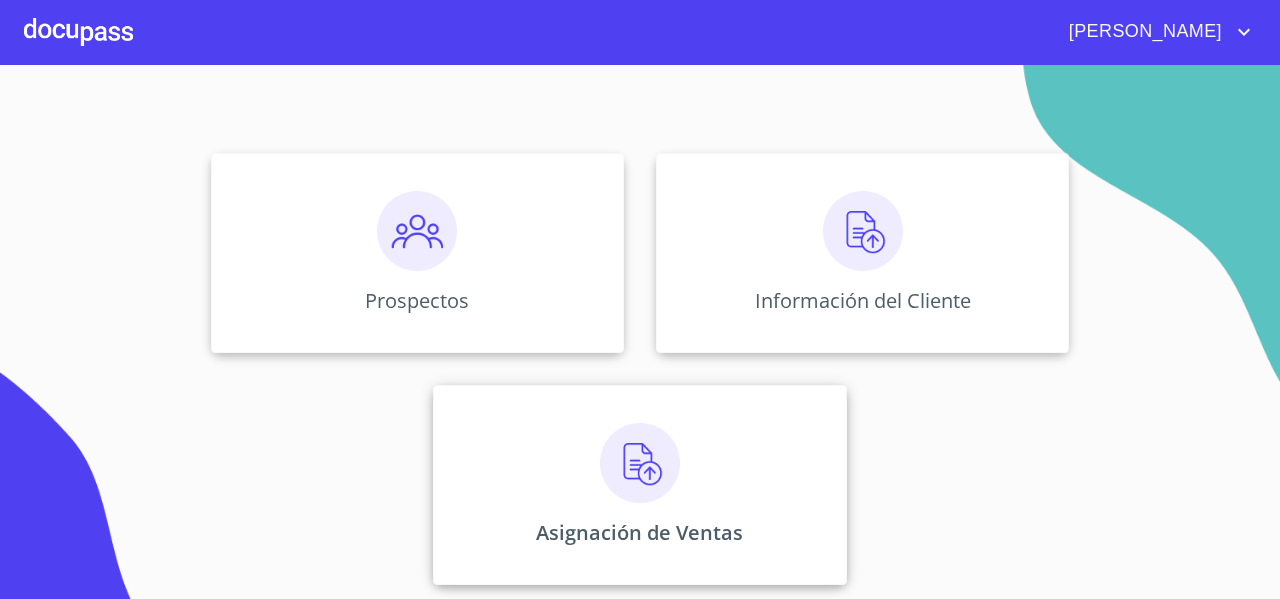 click on "Asignación de Ventas" at bounding box center [639, 485] 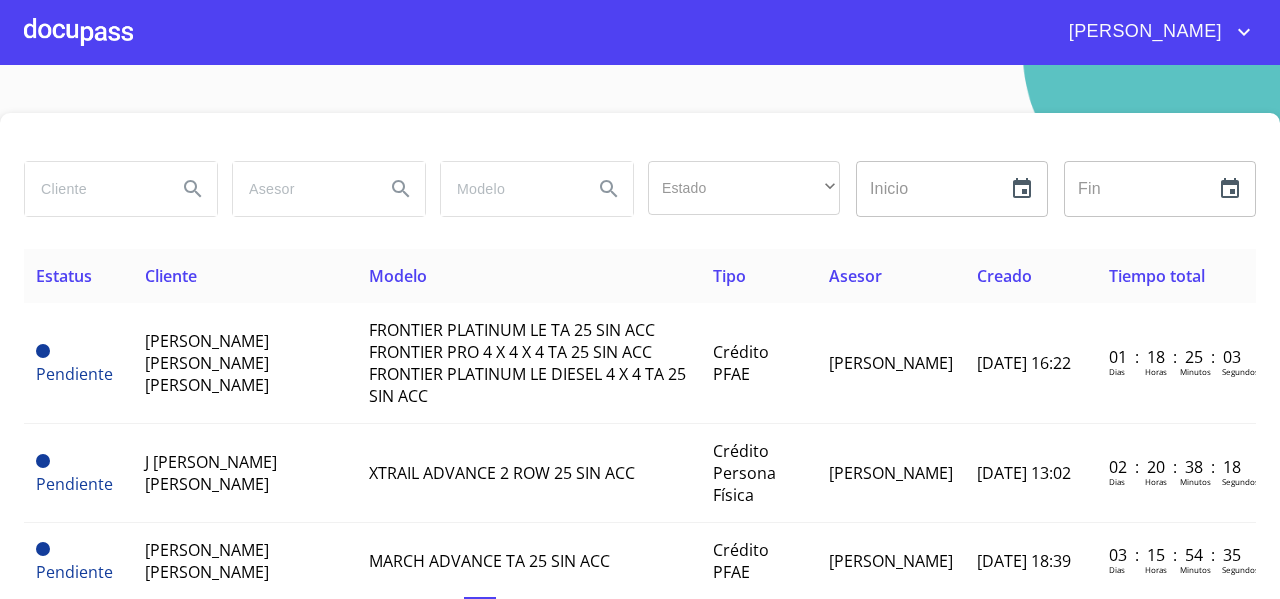 click at bounding box center (78, 32) 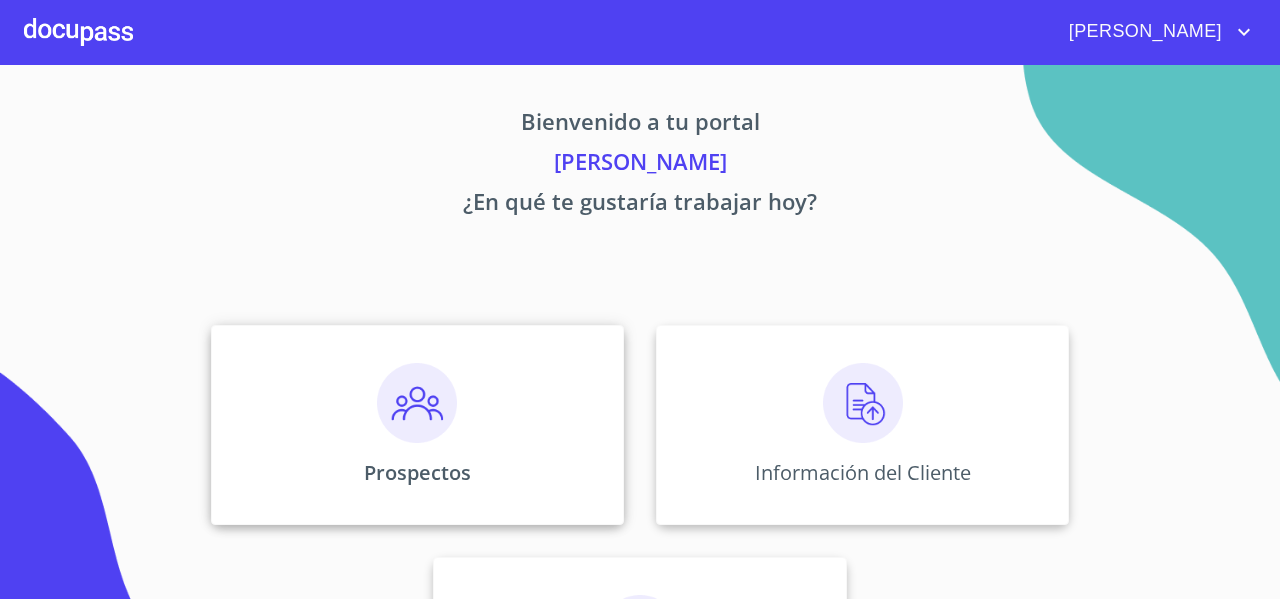 scroll, scrollTop: 172, scrollLeft: 0, axis: vertical 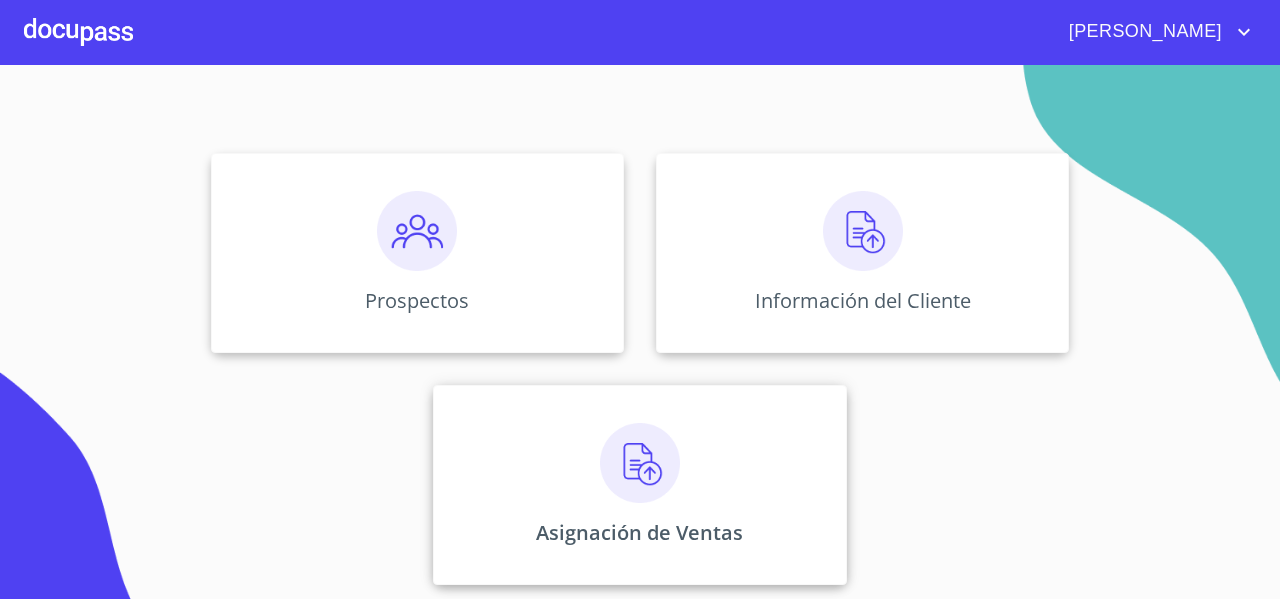 click at bounding box center (640, 463) 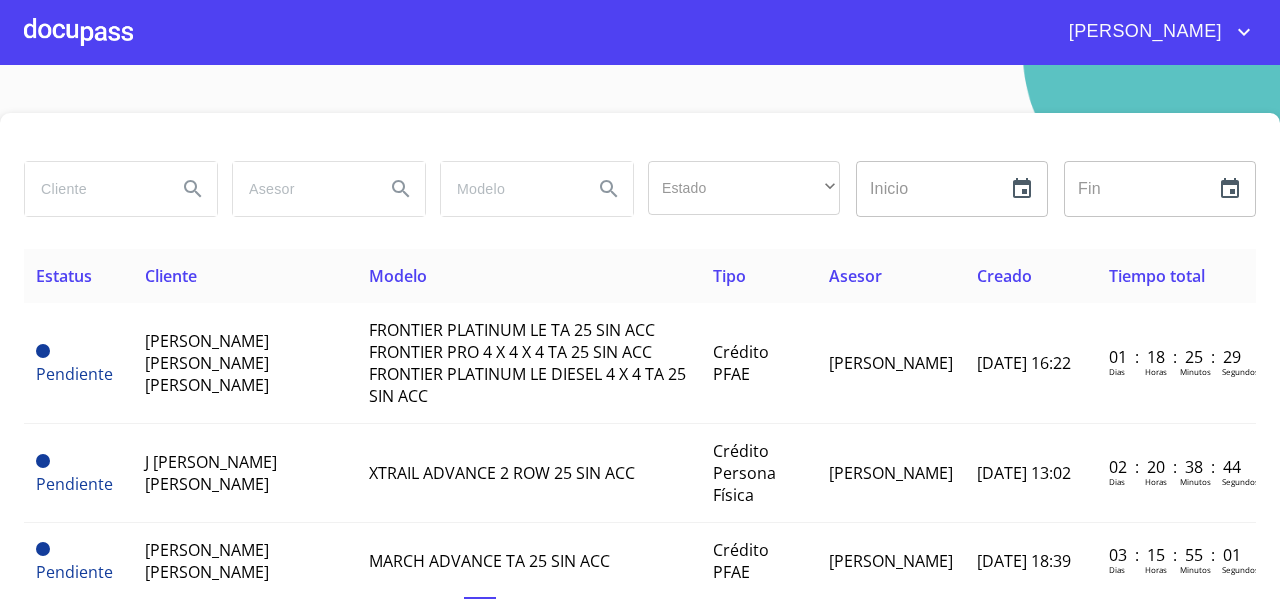 click at bounding box center [93, 189] 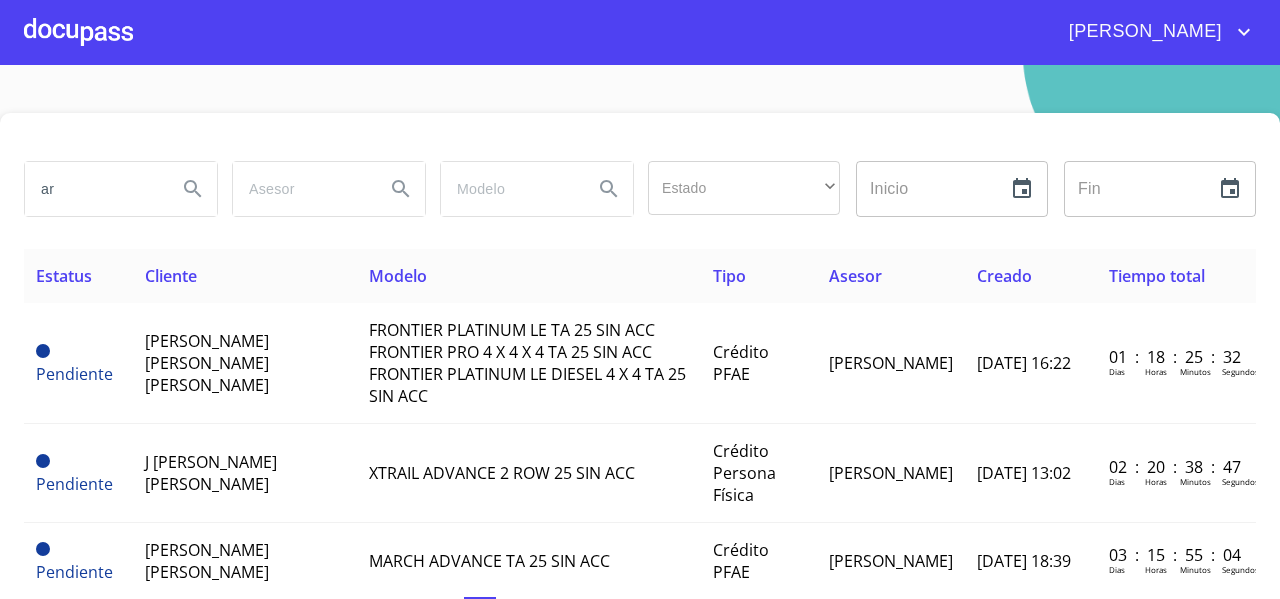 type on "a" 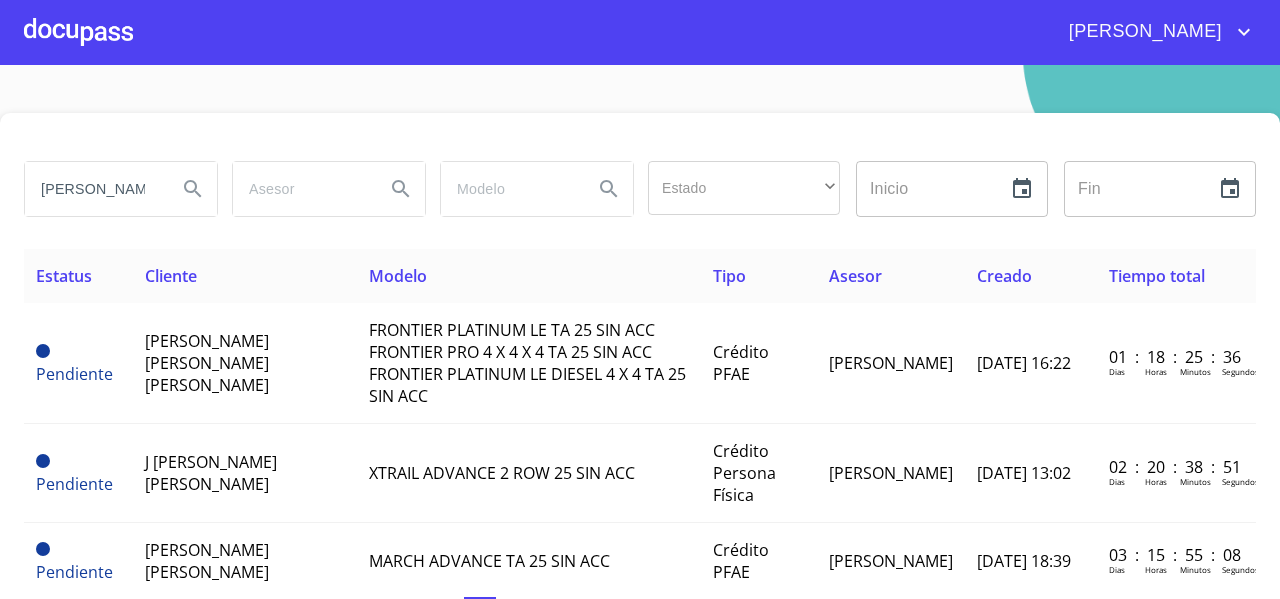 click on "[PERSON_NAME]" at bounding box center [93, 189] 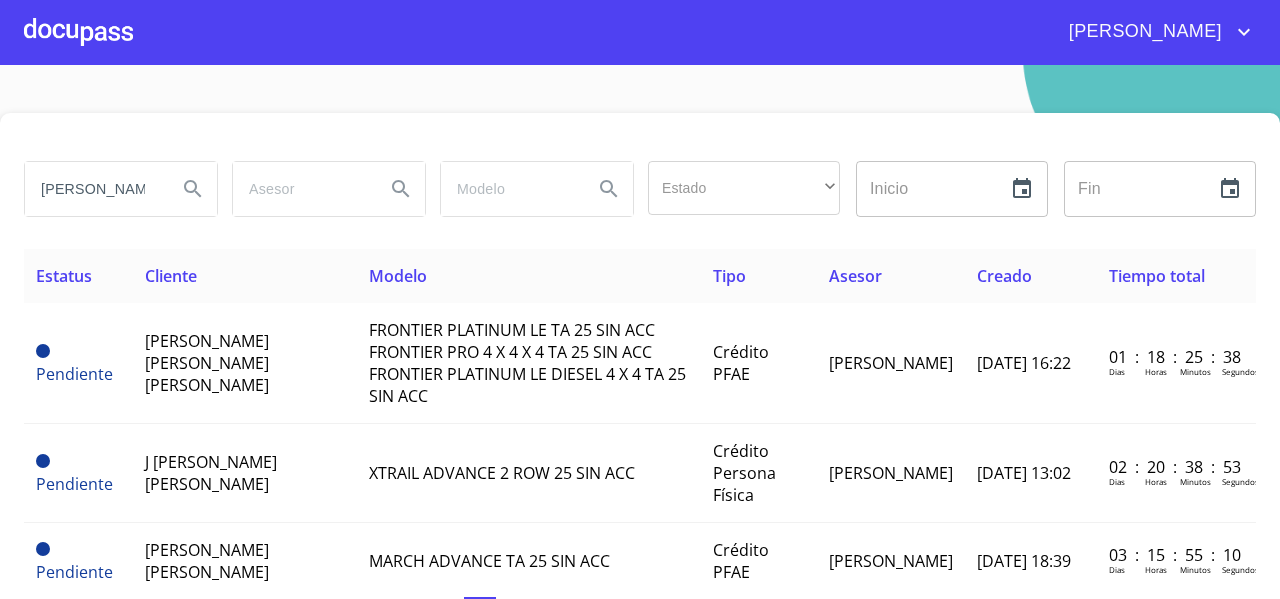 type on "[PERSON_NAME]" 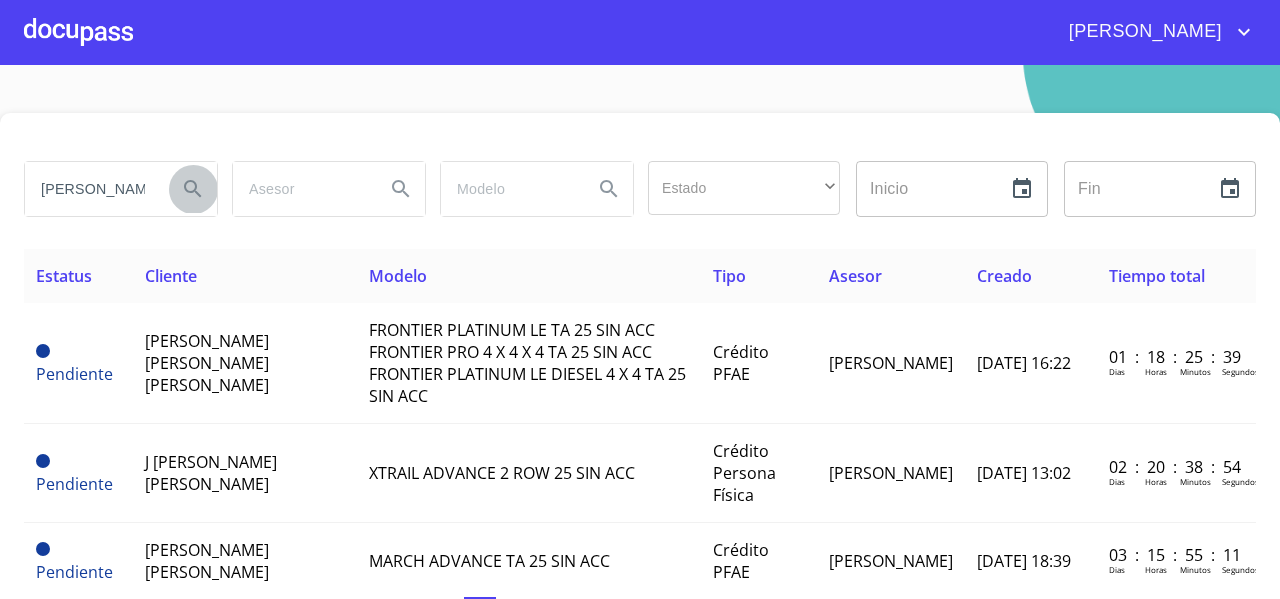 click at bounding box center [193, 189] 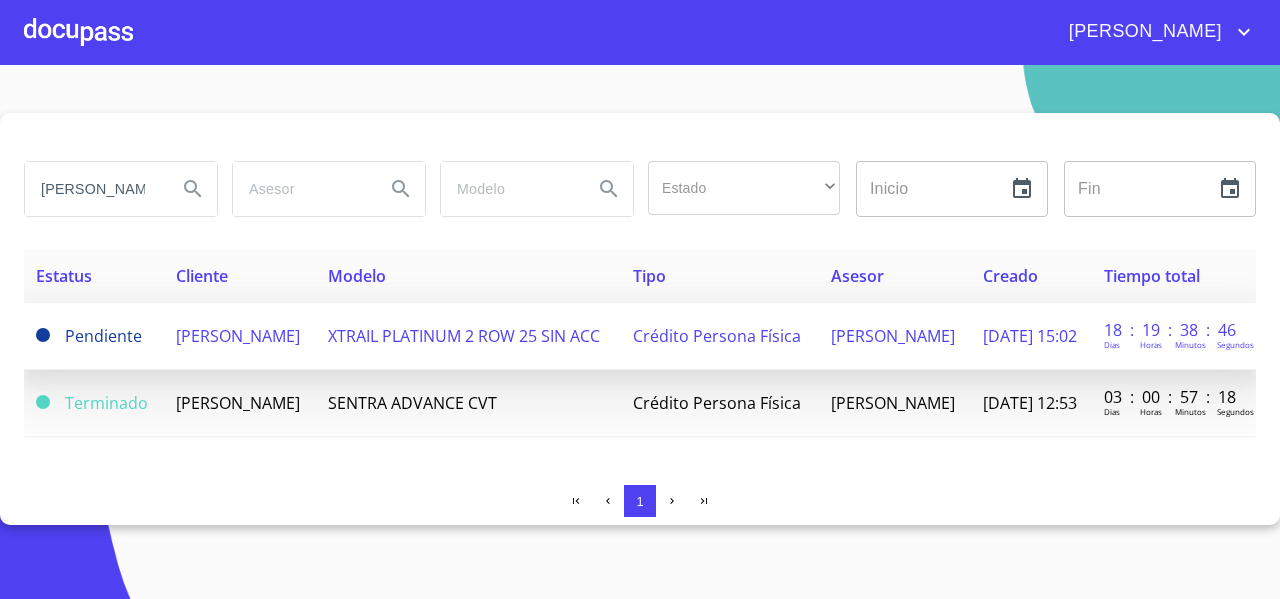 click on "XTRAIL PLATINUM 2 ROW 25 SIN ACC" at bounding box center (464, 336) 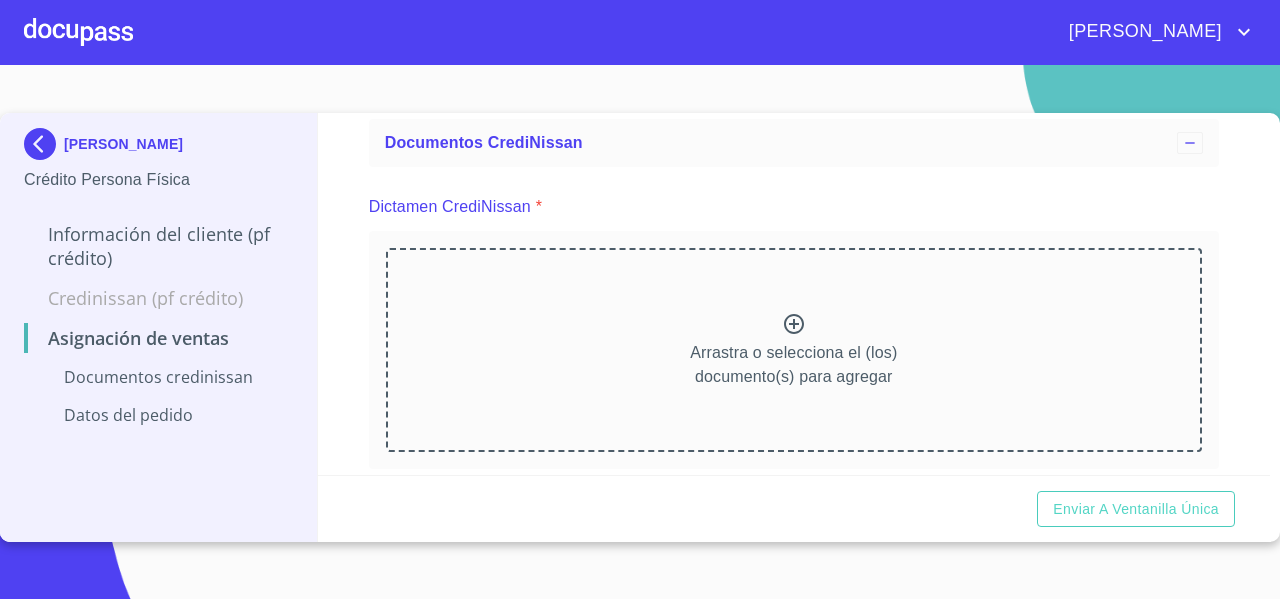 scroll, scrollTop: 100, scrollLeft: 0, axis: vertical 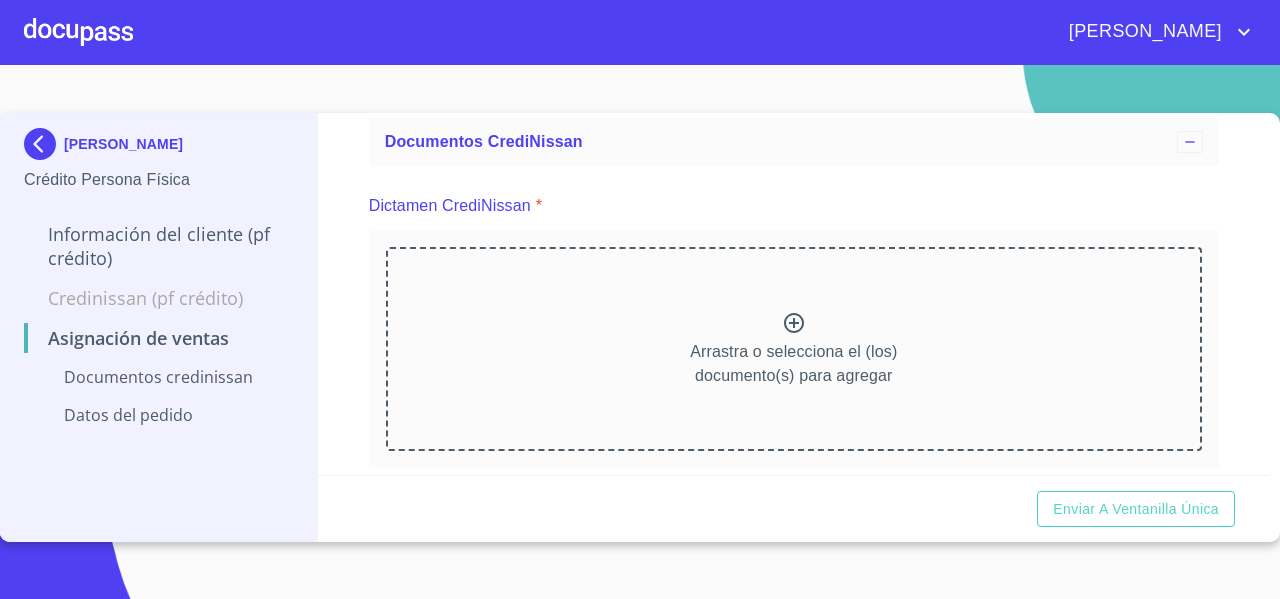 click on "Arrastra o selecciona el (los) documento(s) para agregar" at bounding box center [794, 349] 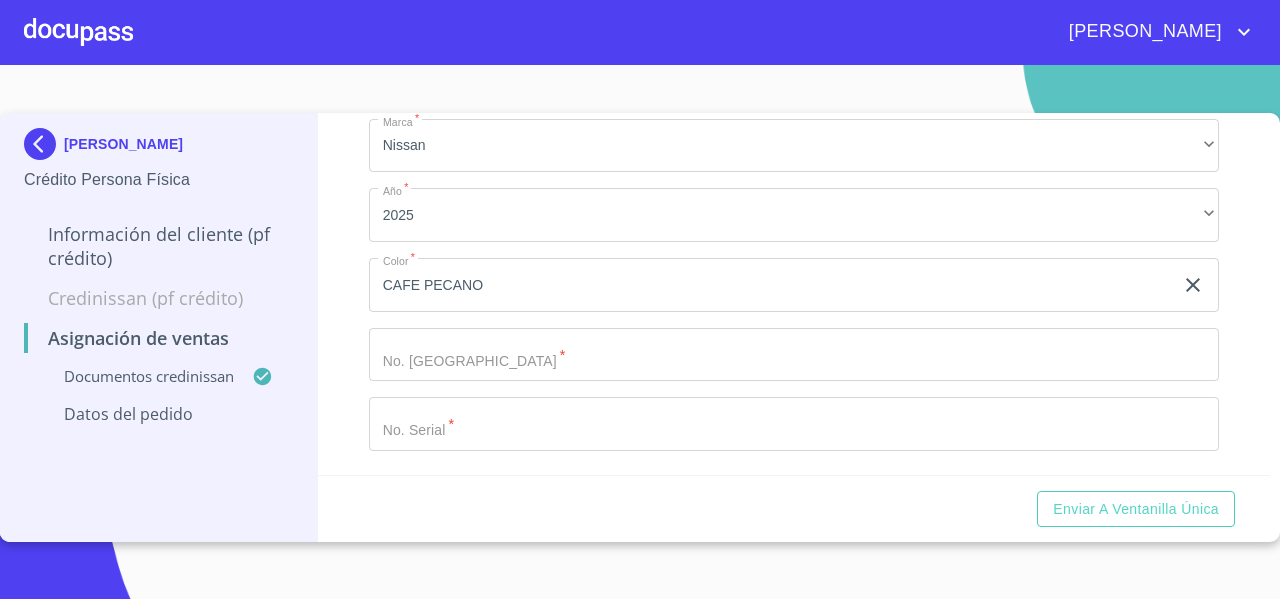 scroll, scrollTop: 664, scrollLeft: 0, axis: vertical 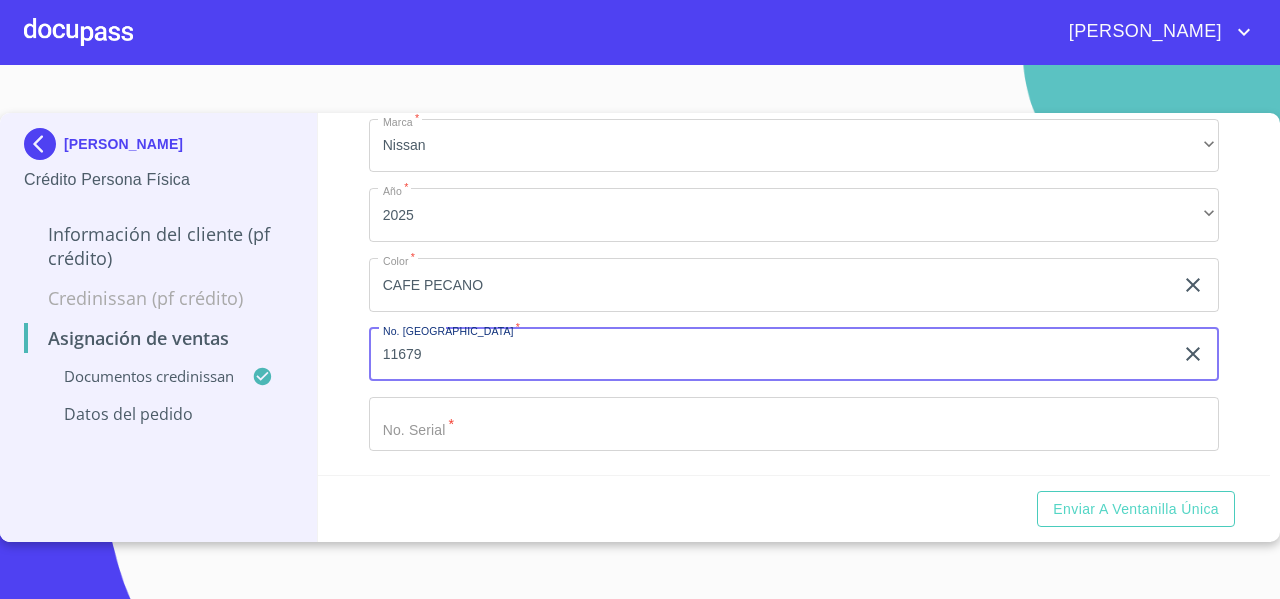 type on "11679" 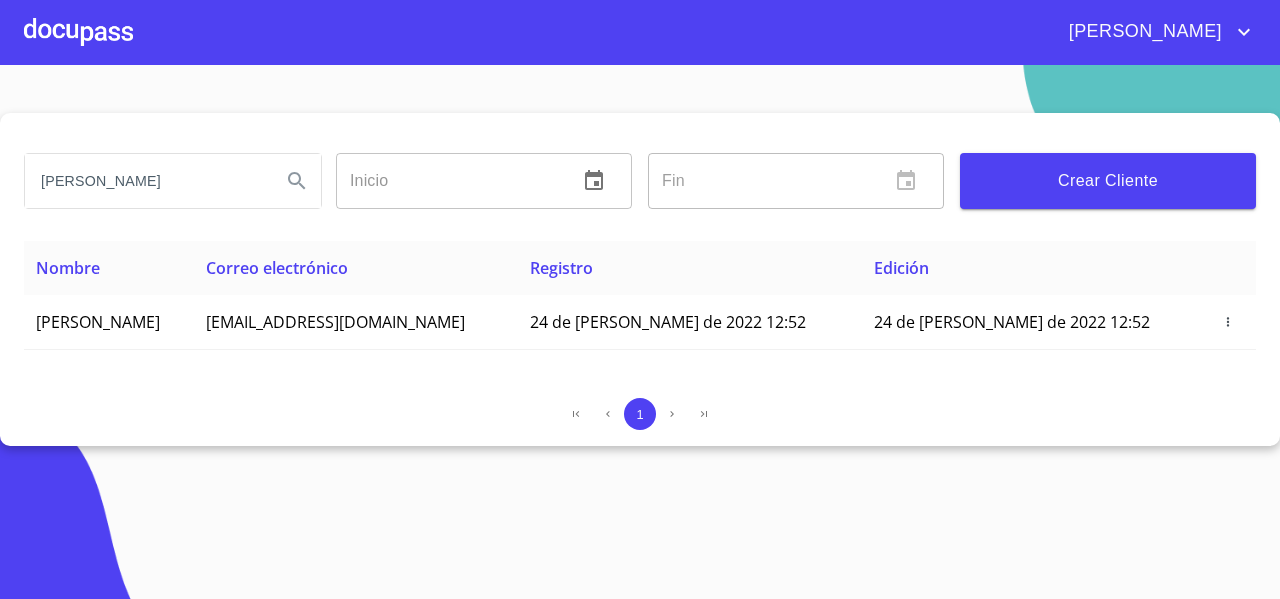 scroll, scrollTop: 0, scrollLeft: 0, axis: both 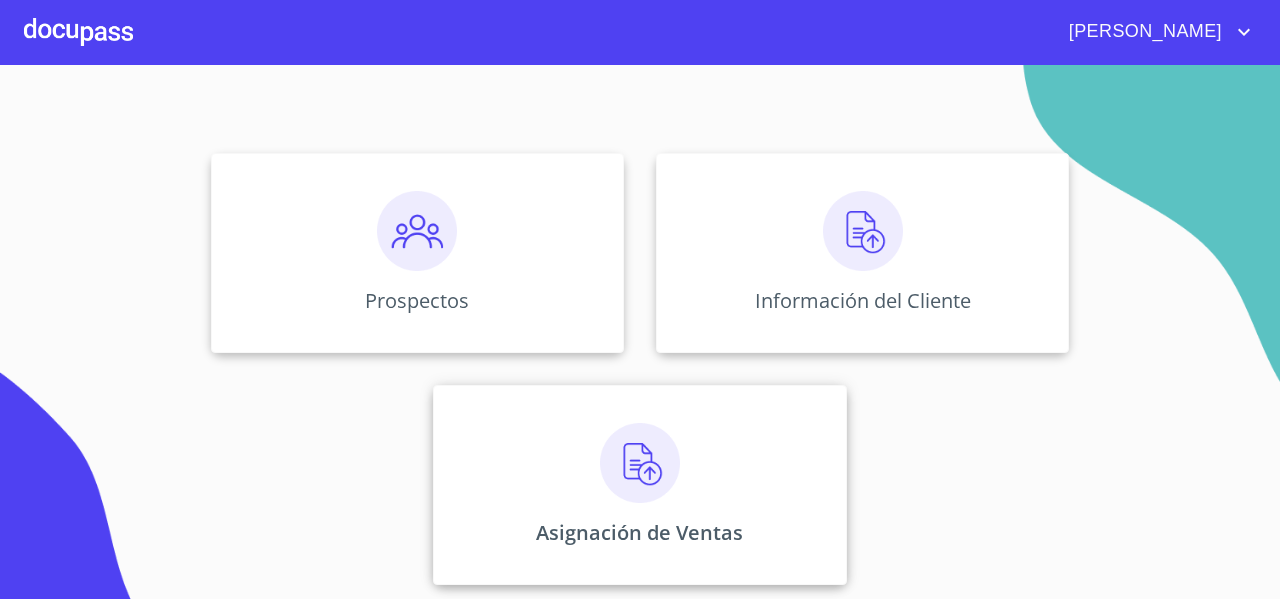 click on "Asignación de Ventas" at bounding box center [639, 485] 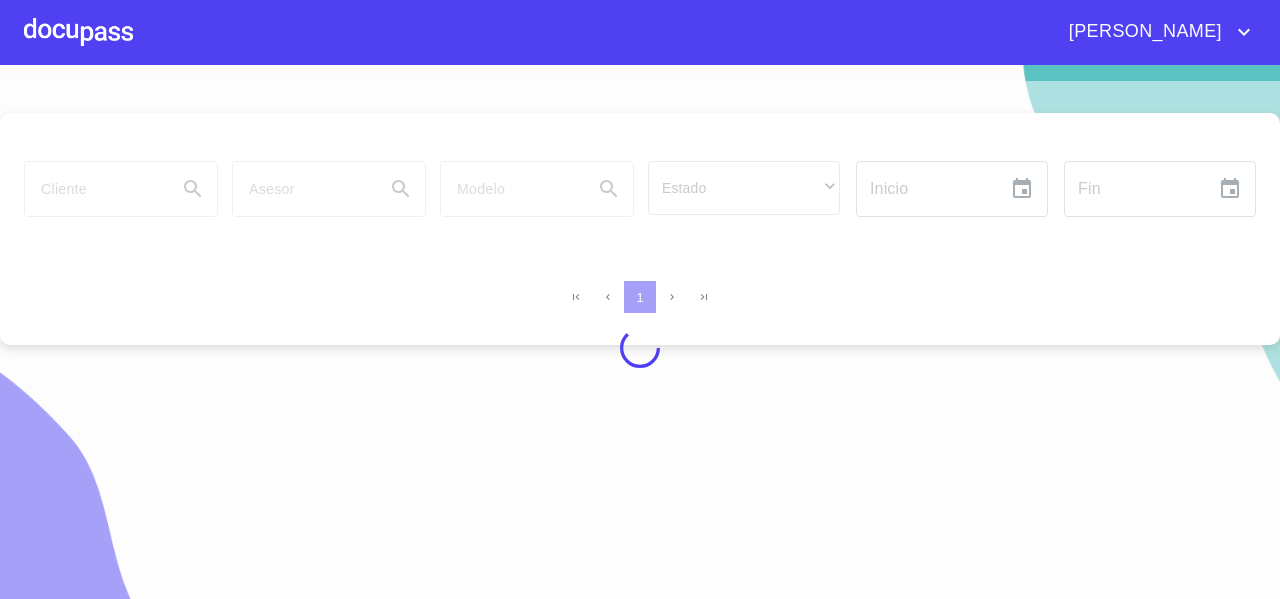 click at bounding box center (78, 32) 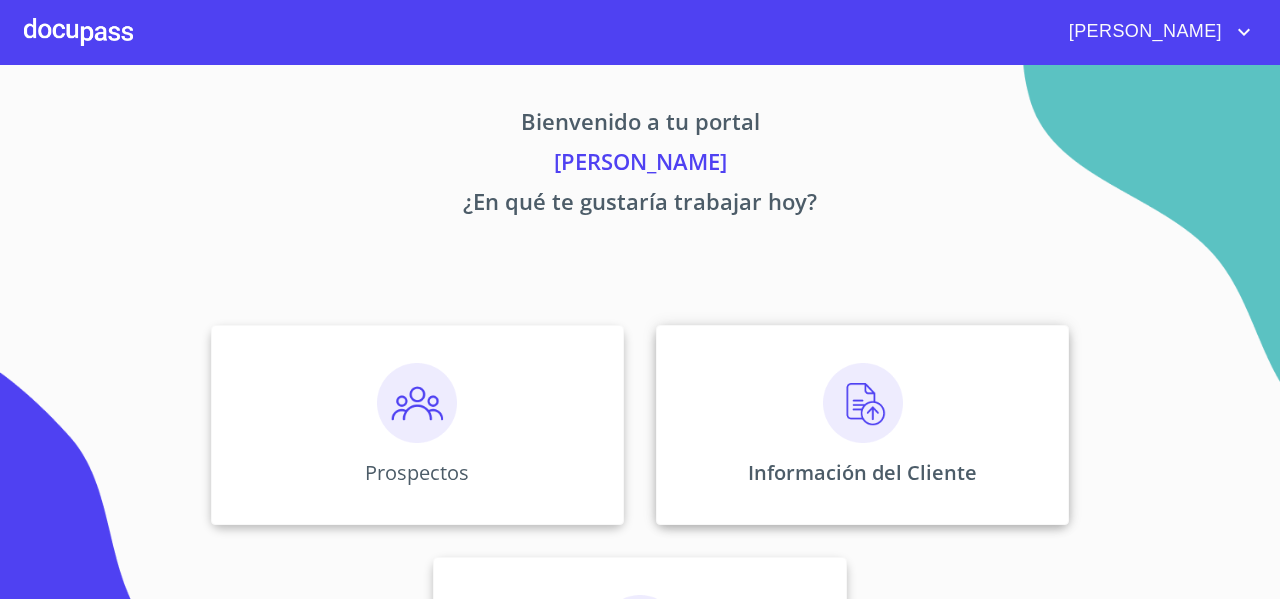 click on "Información del Cliente" at bounding box center (862, 425) 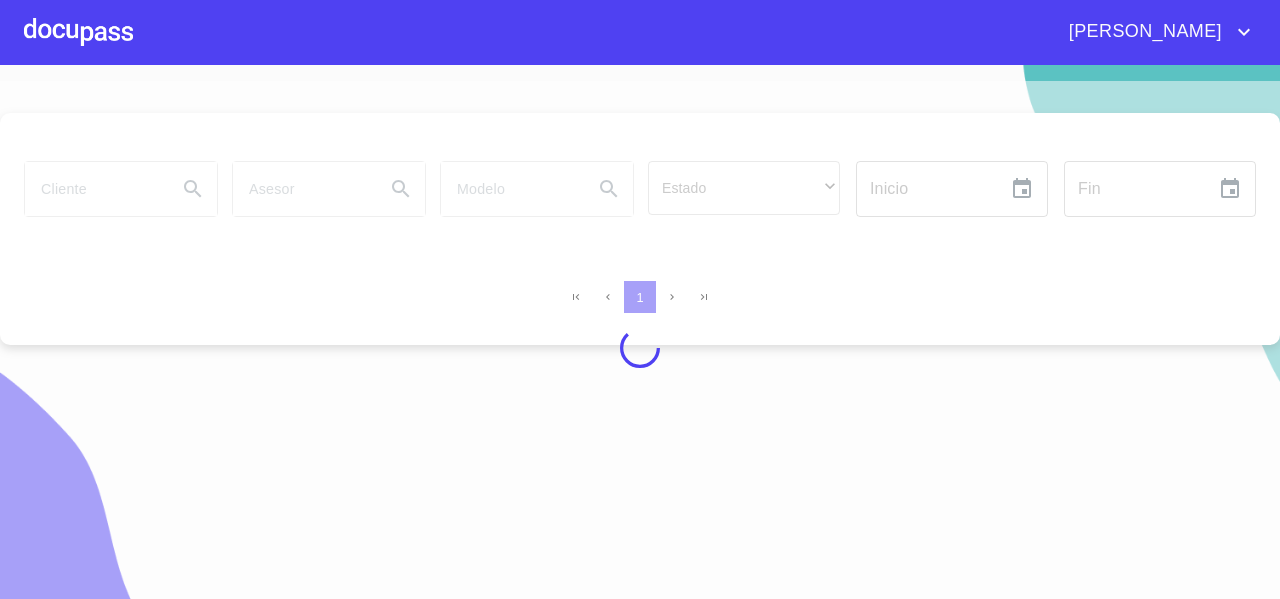 click at bounding box center (640, 348) 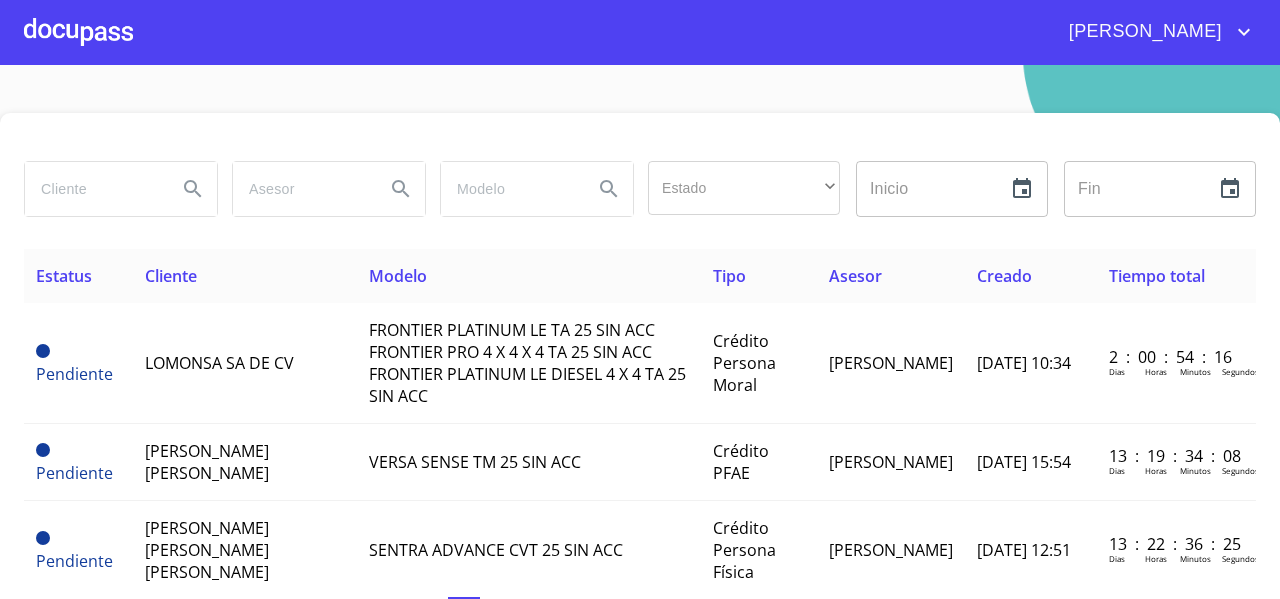 click at bounding box center (93, 189) 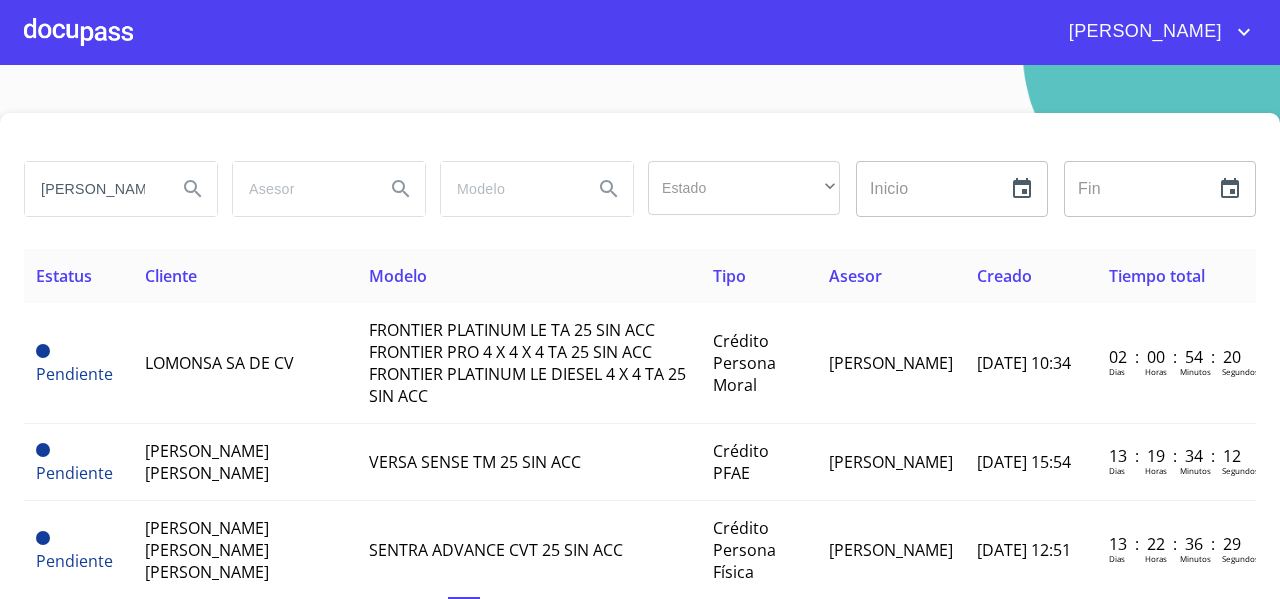 type on "nelly" 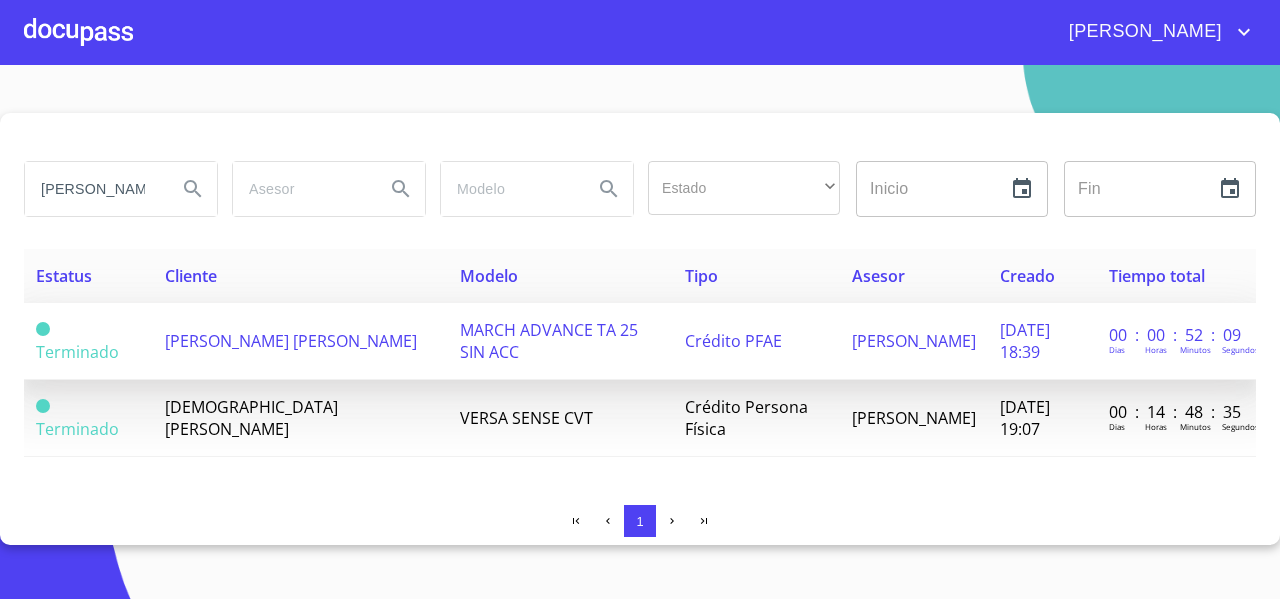 click on "[PERSON_NAME]  [PERSON_NAME]" at bounding box center [291, 341] 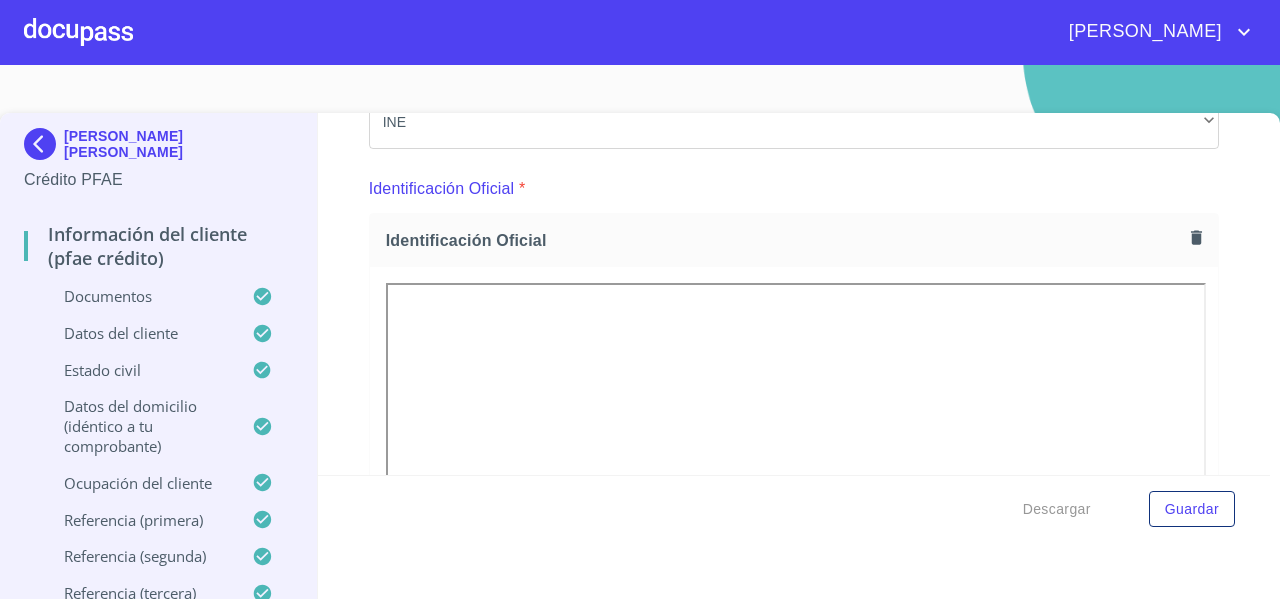 scroll, scrollTop: 287, scrollLeft: 0, axis: vertical 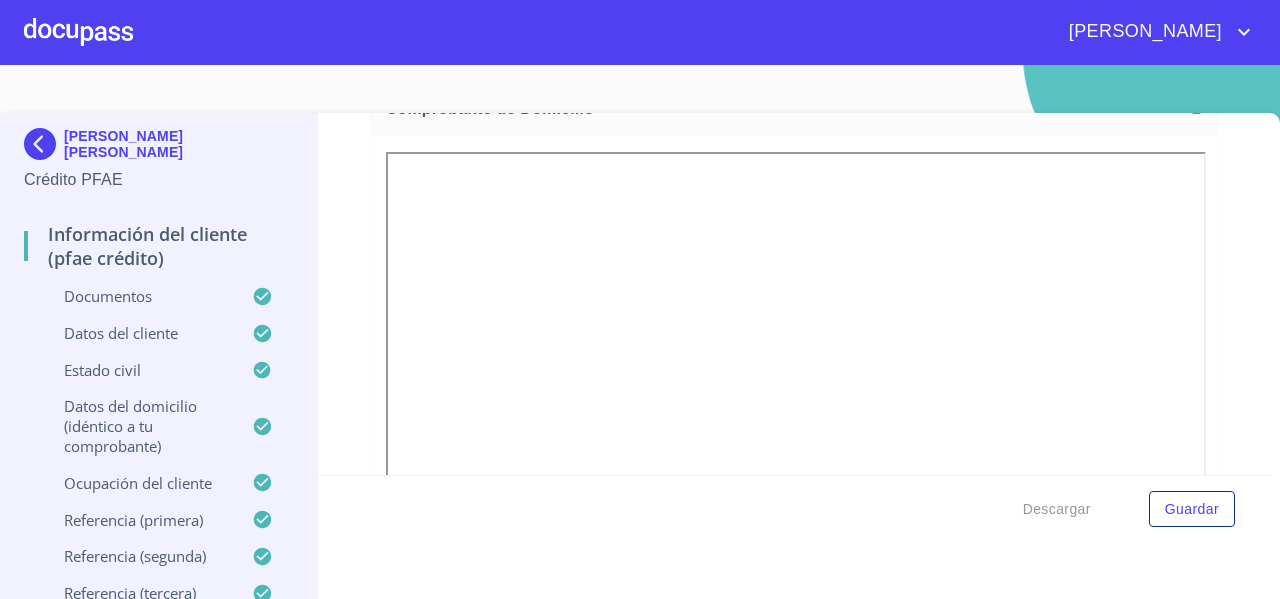 click on "Información del cliente (PFAE crédito)   Documentos Documento de identificación   * INE ​ Identificación Oficial * Identificación Oficial Identificación Oficial Comprobante de Domicilio * Comprobante de Domicilio Comprobante de Domicilio Fuente de ingresos   * Independiente/Dueño de negocio/Persona Moral ​ Comprobante de Ingresos mes 1 * Comprobante de Ingresos mes 1 Comprobante de Ingresos mes 1 Comprobante de Ingresos mes 2 * Comprobante de Ingresos mes 2 Comprobante de Ingresos mes 2 Comprobante de Ingresos mes 3 * Comprobante de Ingresos mes 3 Comprobante de Ingresos mes 3 CURP * CURP CURP Constancia de situación fiscal Constancia de situación fiscal Constancia de situación fiscal Datos del cliente Apellido Paterno   * PEREZ ​ Apellido Materno   * GALDAMEZ ​ Primer nombre   * NELLY ​ Segundo Nombre YANETH ​ Fecha de nacimiento * 15 de nov. de 1985 ​ Nacionalidad   * Mexicana ​ País de nacimiento   * MEXICO ​ Estado de nacimiento   * Tabasco ​ CURP   * ​ *" at bounding box center [794, 294] 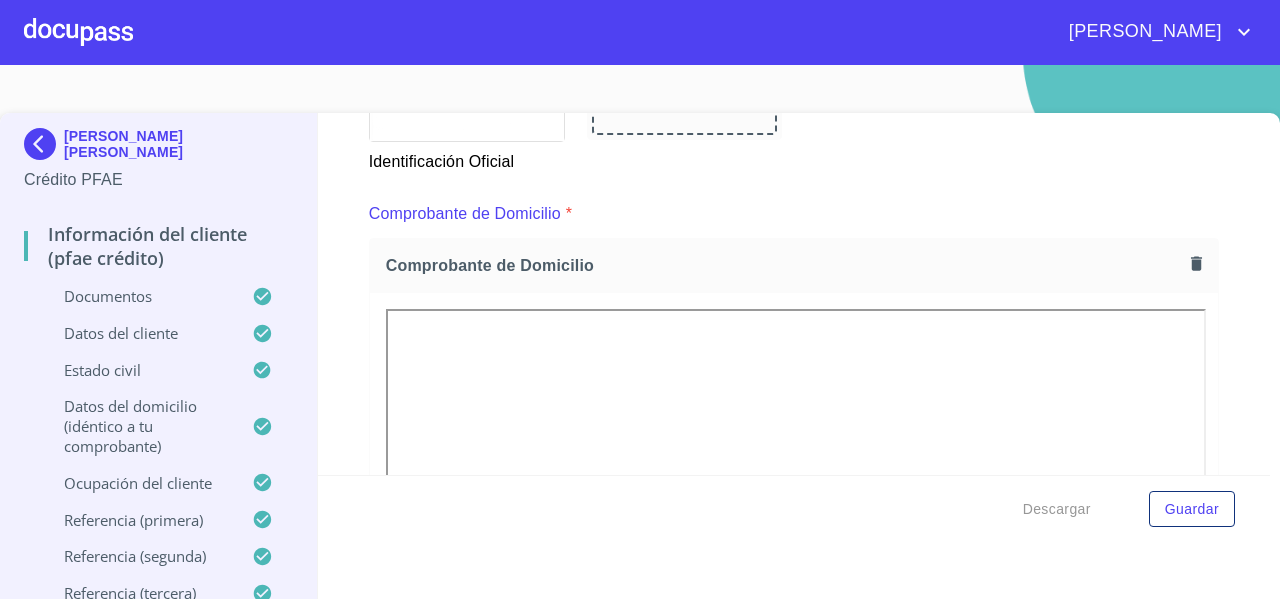 scroll, scrollTop: 991, scrollLeft: 0, axis: vertical 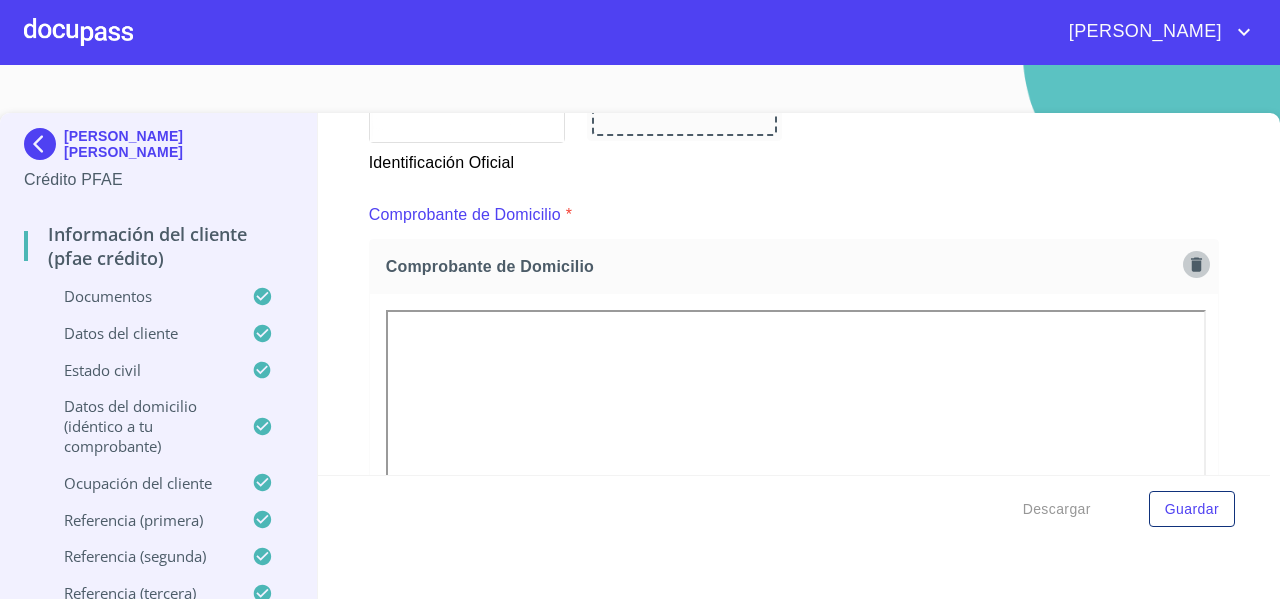 click 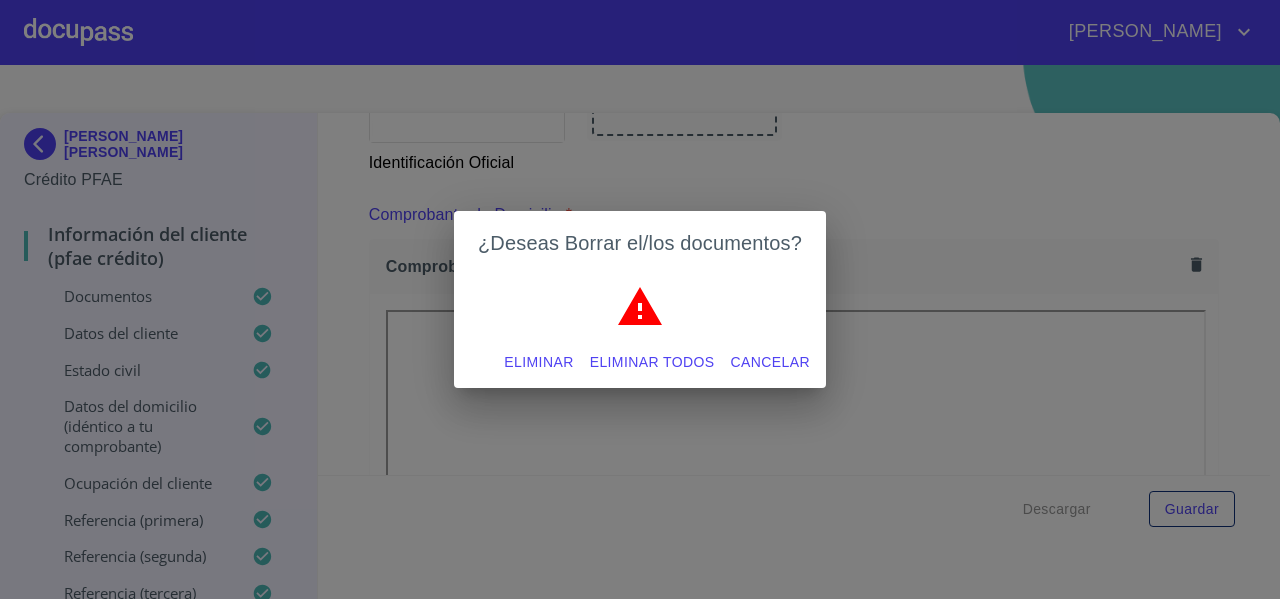 click on "Eliminar todos" at bounding box center [652, 362] 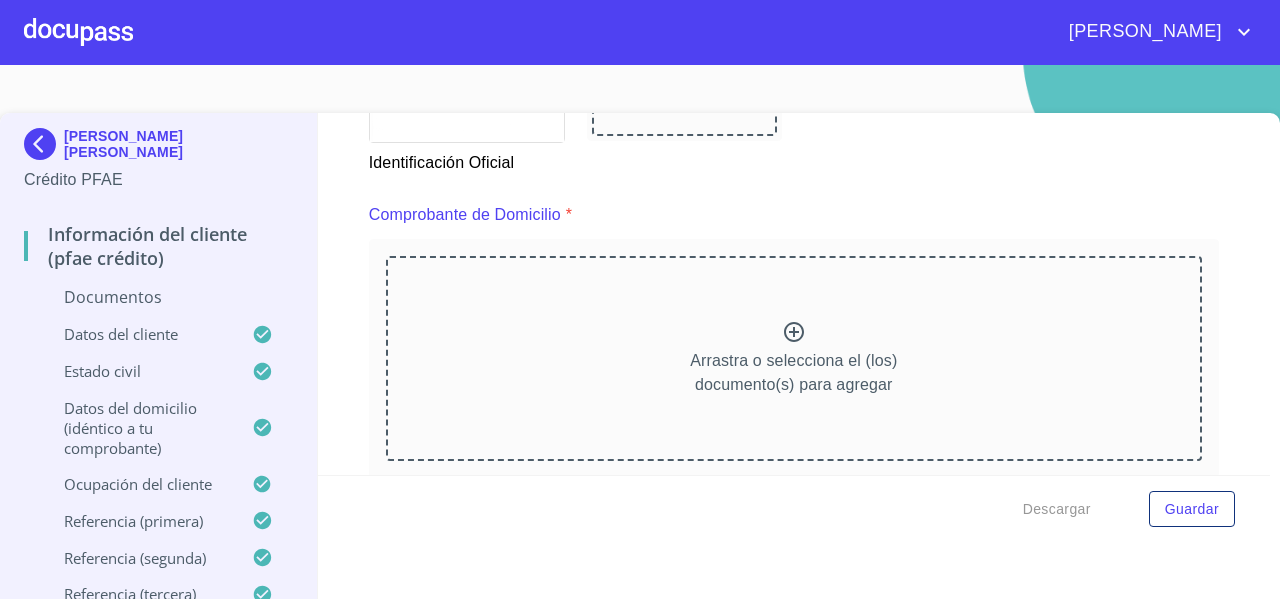 click on "Arrastra o selecciona el (los) documento(s) para agregar" at bounding box center [794, 358] 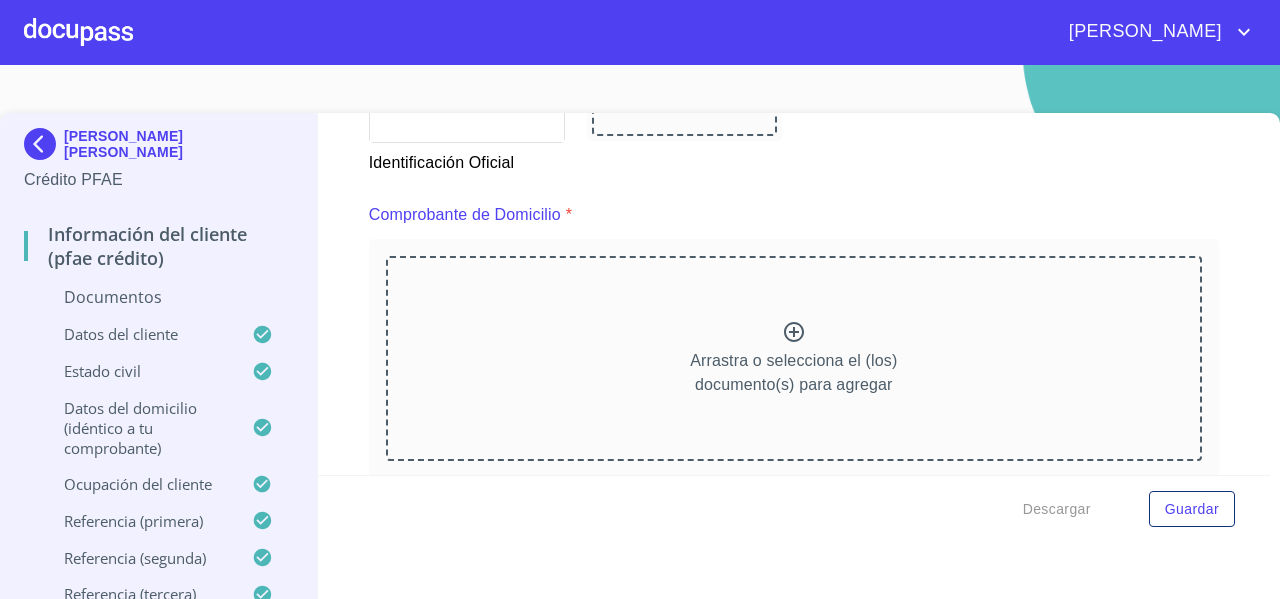 click on "Arrastra o selecciona el (los) documento(s) para agregar" at bounding box center (794, 358) 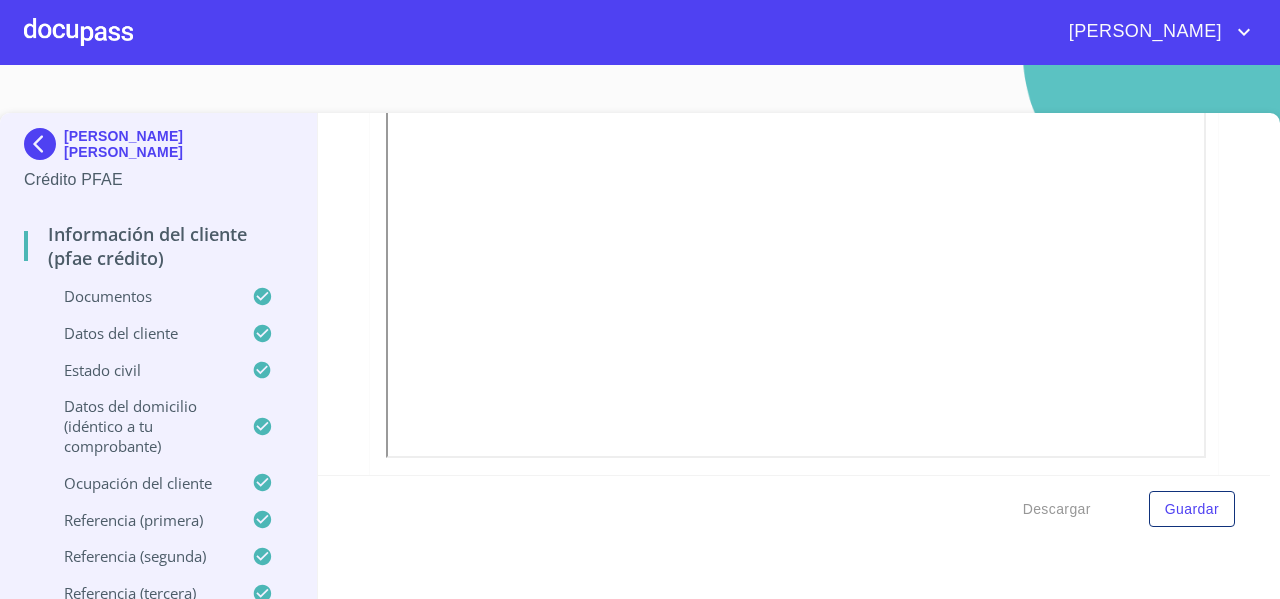 scroll, scrollTop: 5681, scrollLeft: 0, axis: vertical 